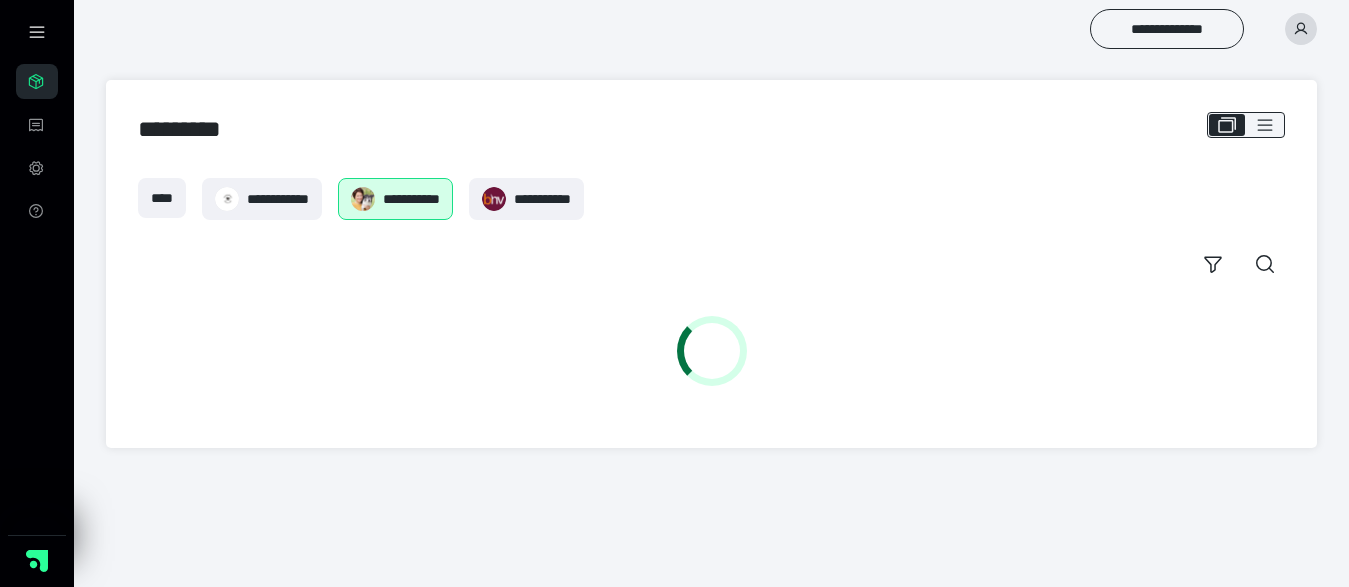 scroll, scrollTop: 0, scrollLeft: 0, axis: both 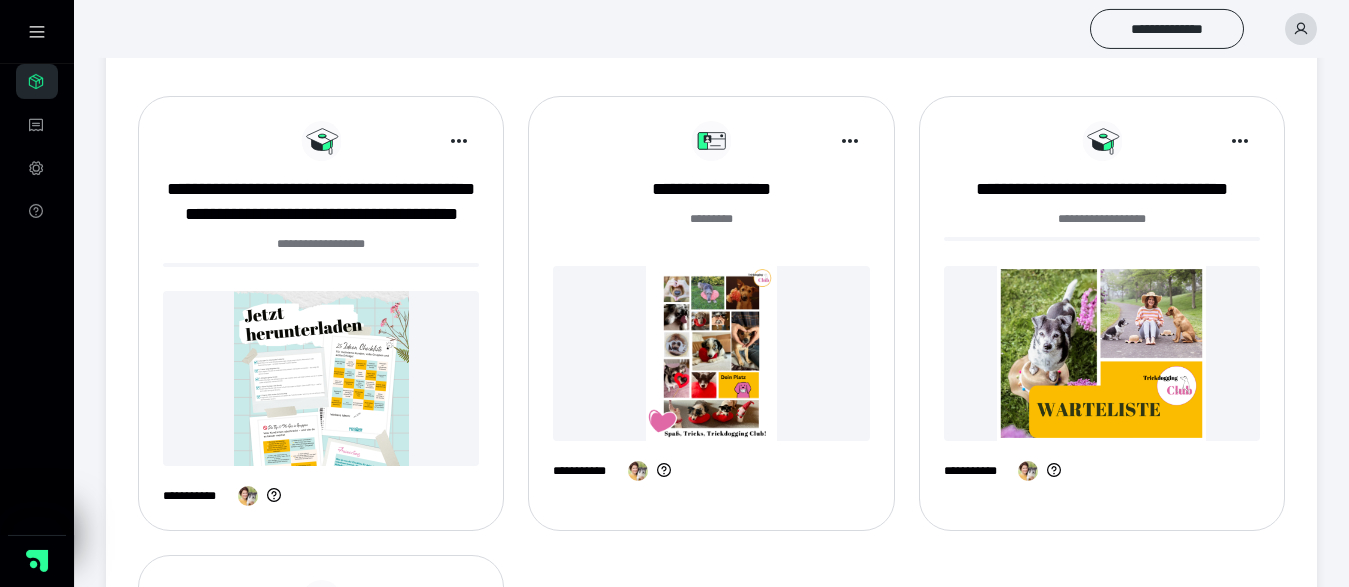 click at bounding box center [321, 378] 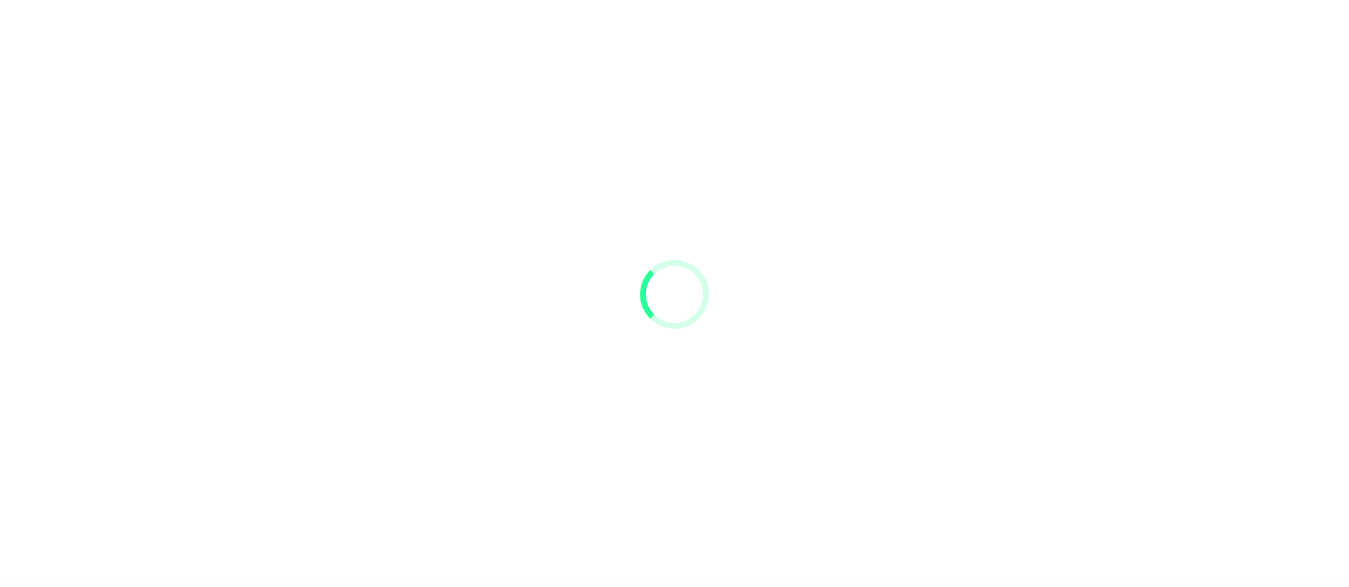 scroll, scrollTop: 0, scrollLeft: 0, axis: both 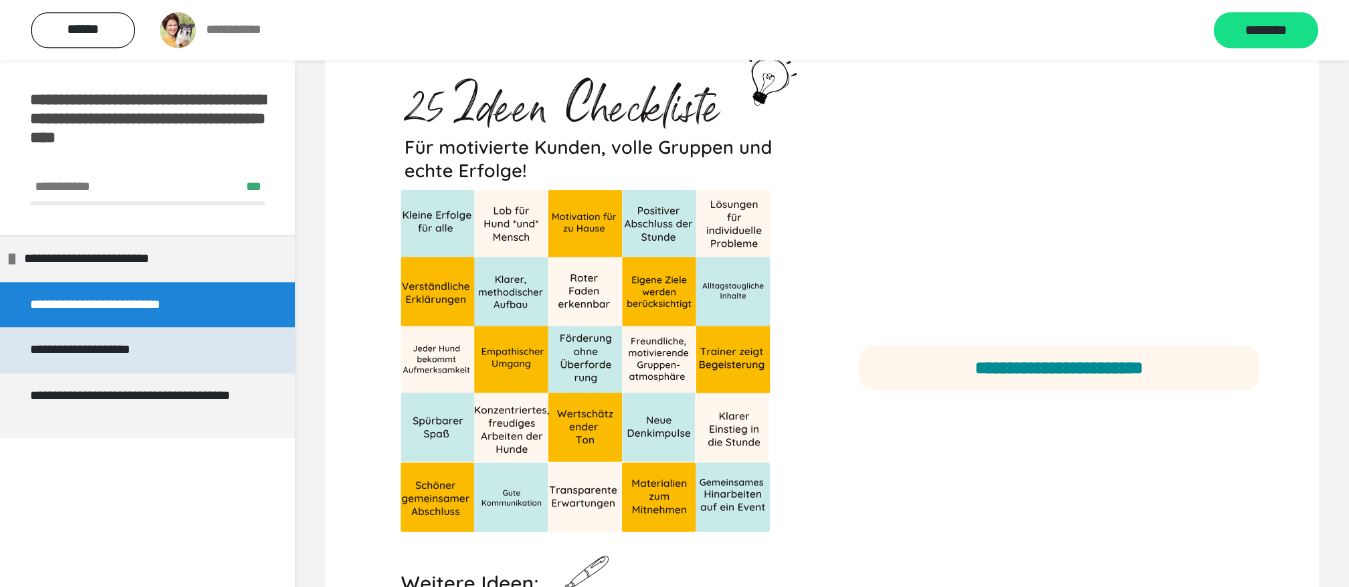 click on "**********" at bounding box center [147, 350] 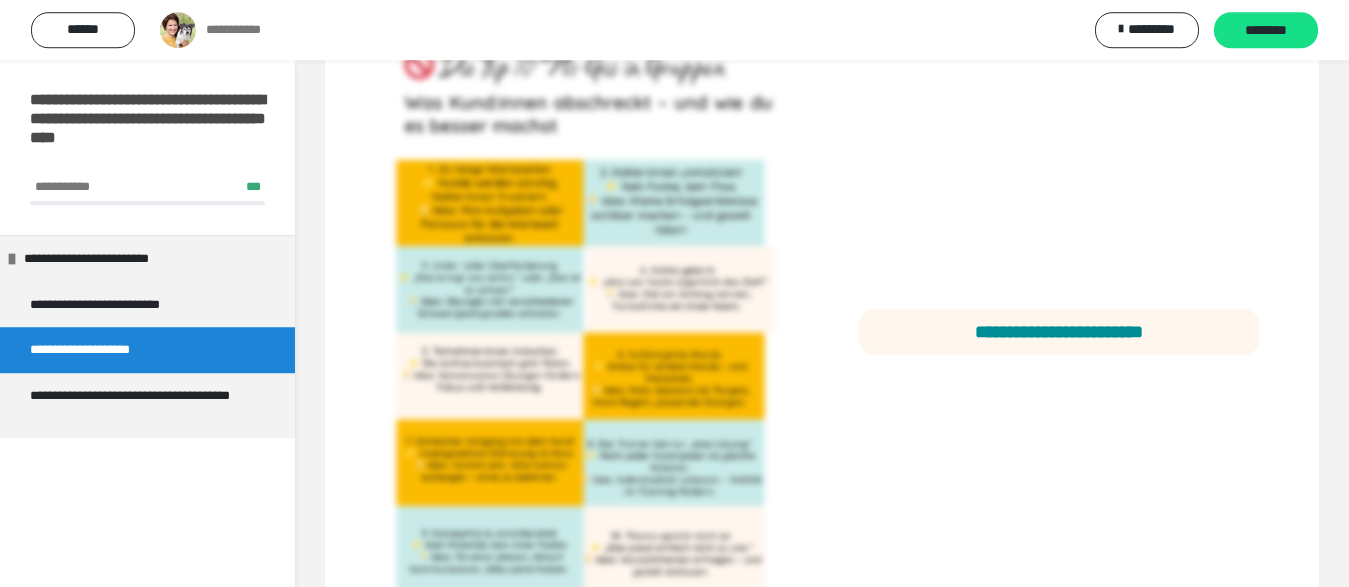 scroll, scrollTop: 60, scrollLeft: 0, axis: vertical 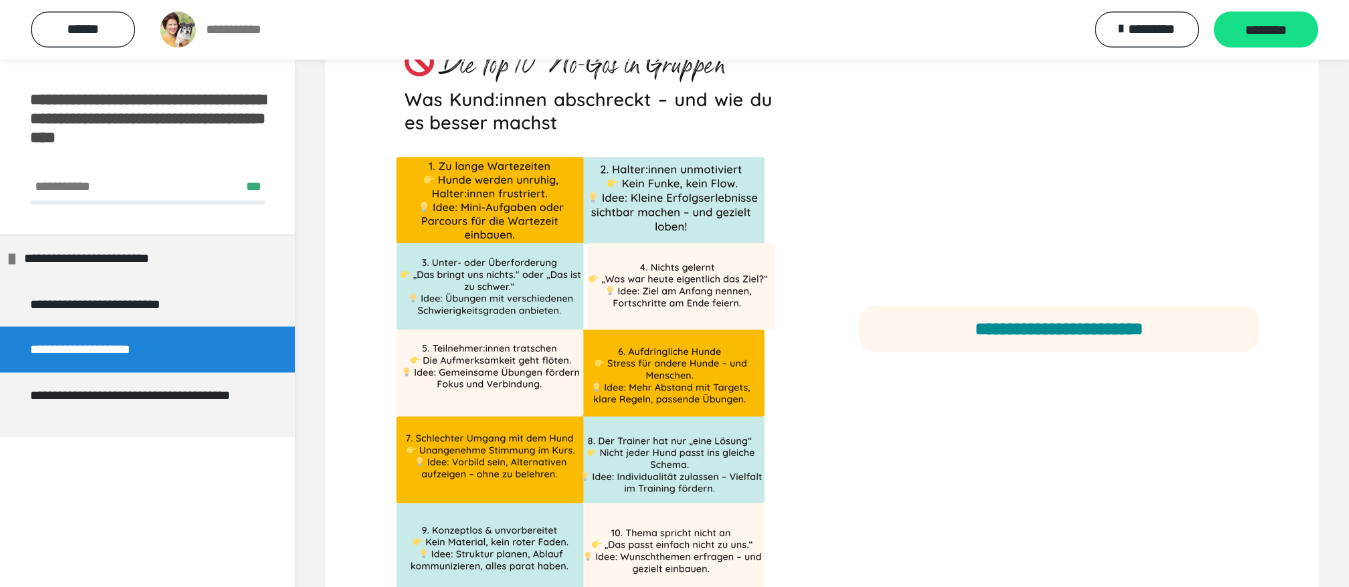 drag, startPoint x: 1365, startPoint y: 180, endPoint x: 1316, endPoint y: 365, distance: 191.37921 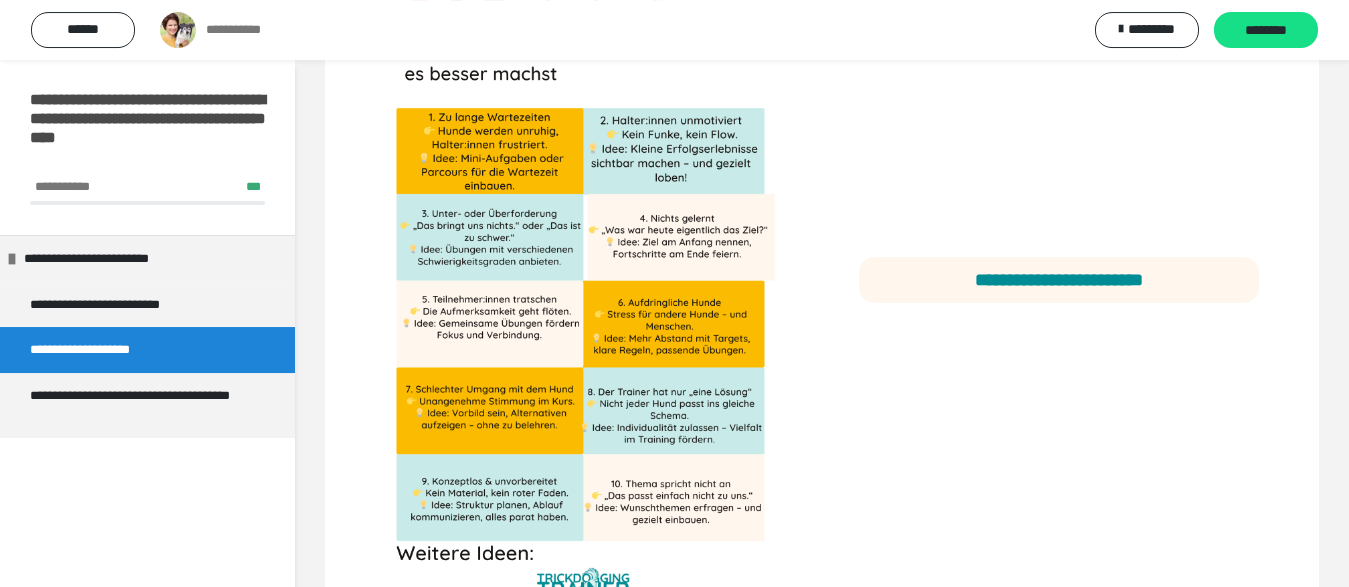 scroll, scrollTop: 416, scrollLeft: 0, axis: vertical 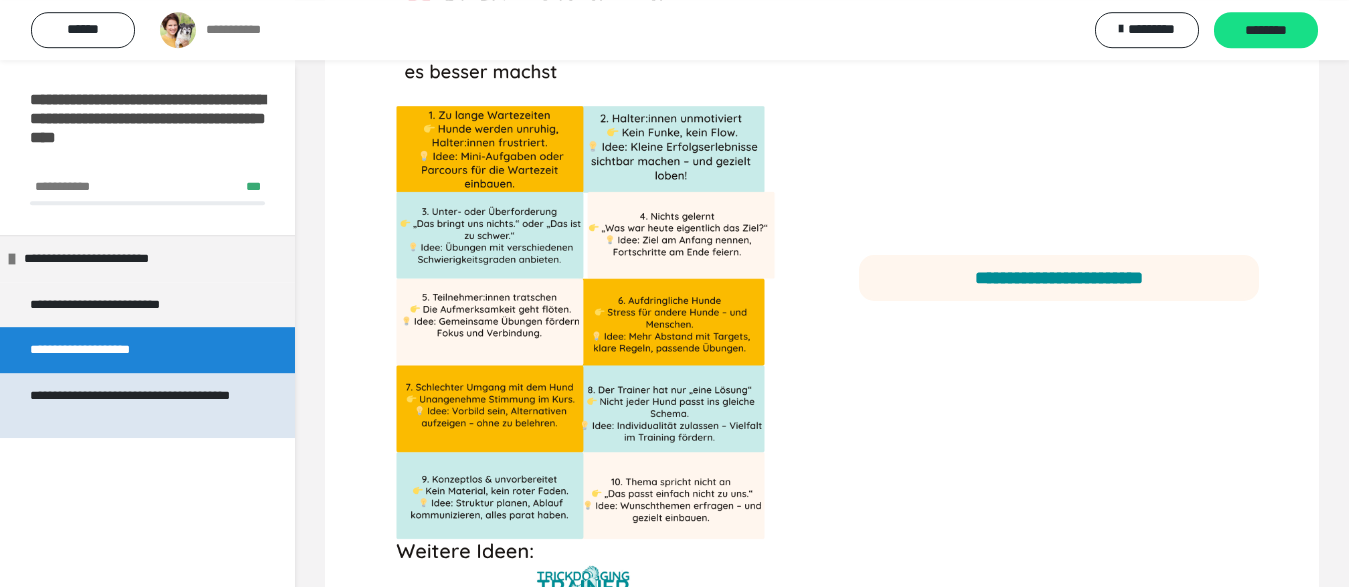 click on "**********" at bounding box center (139, 405) 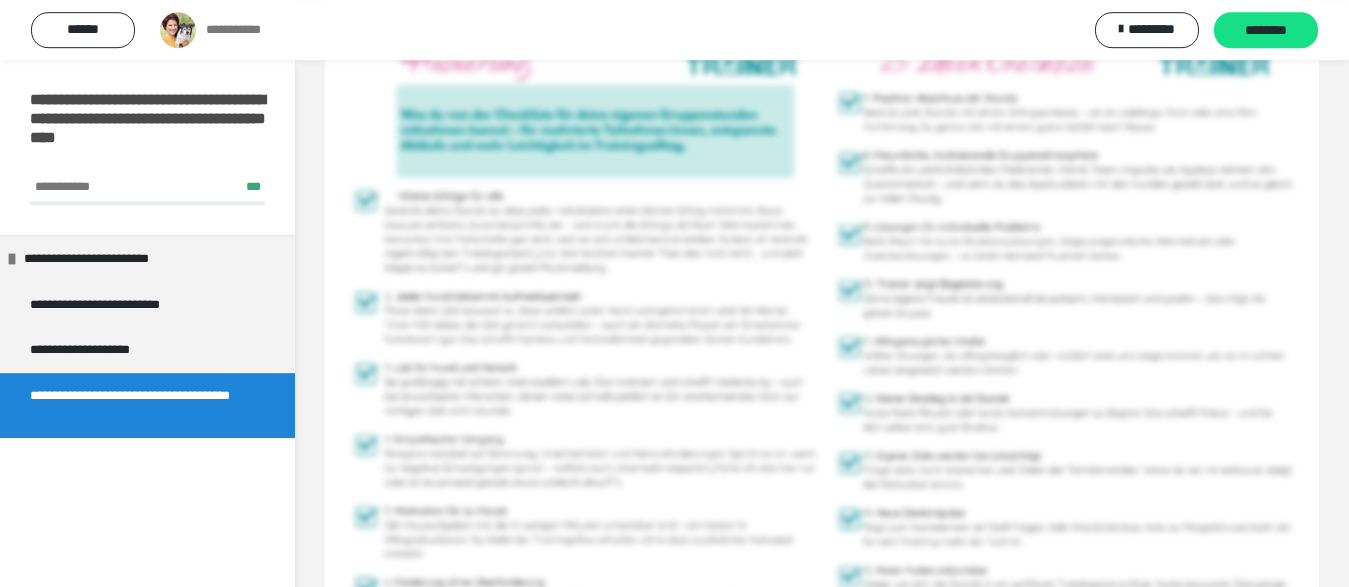 scroll, scrollTop: 60, scrollLeft: 0, axis: vertical 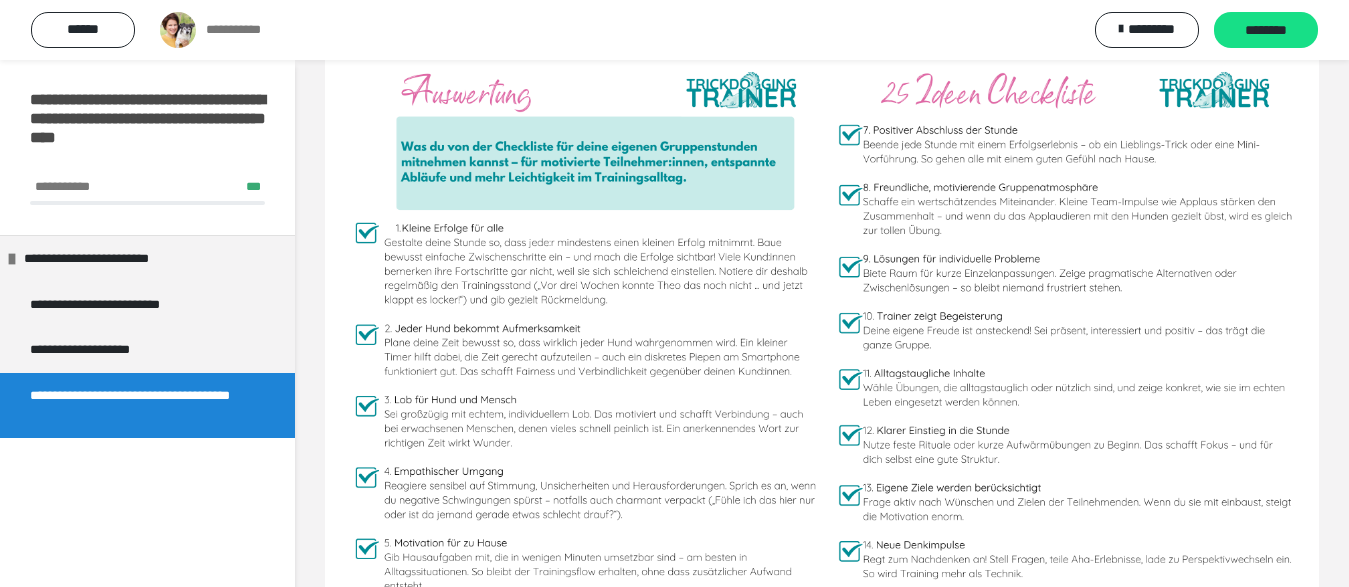 drag, startPoint x: 1365, startPoint y: 332, endPoint x: 1363, endPoint y: 319, distance: 13.152946 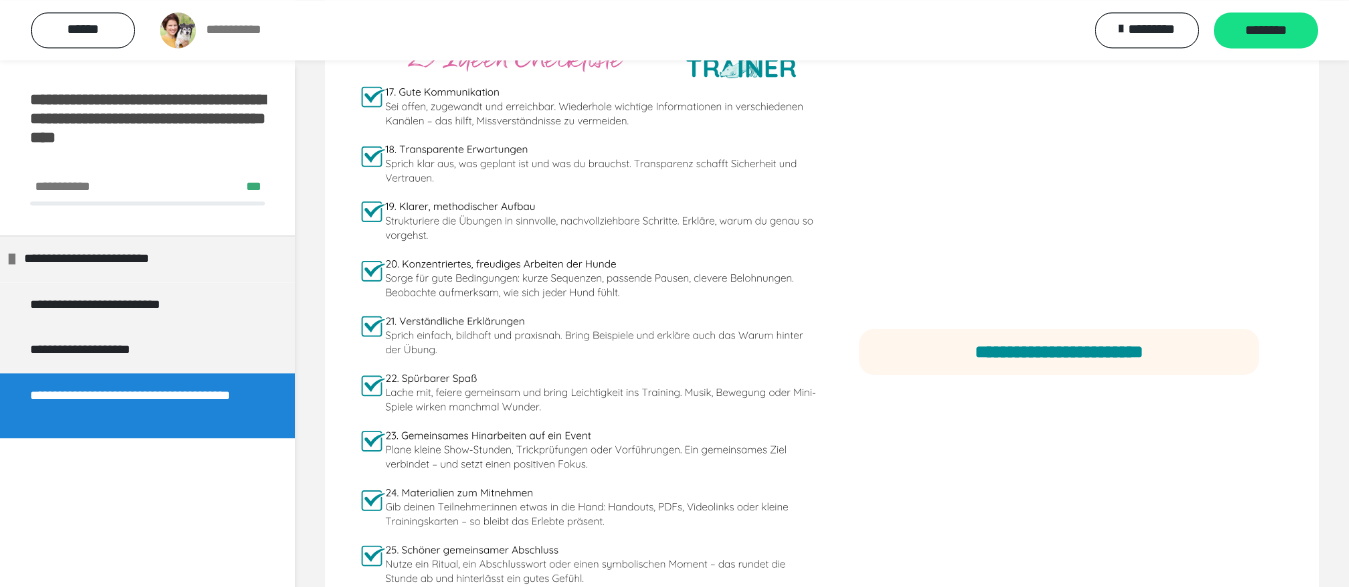 scroll, scrollTop: 1086, scrollLeft: 0, axis: vertical 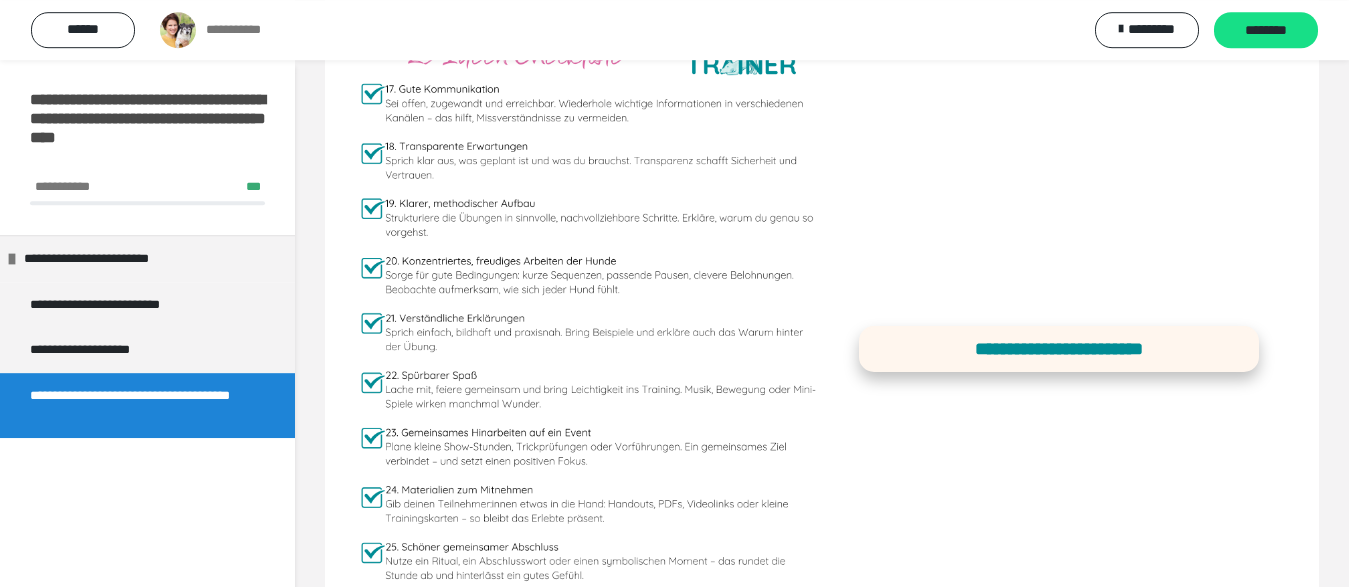 click on "**********" at bounding box center (1059, 349) 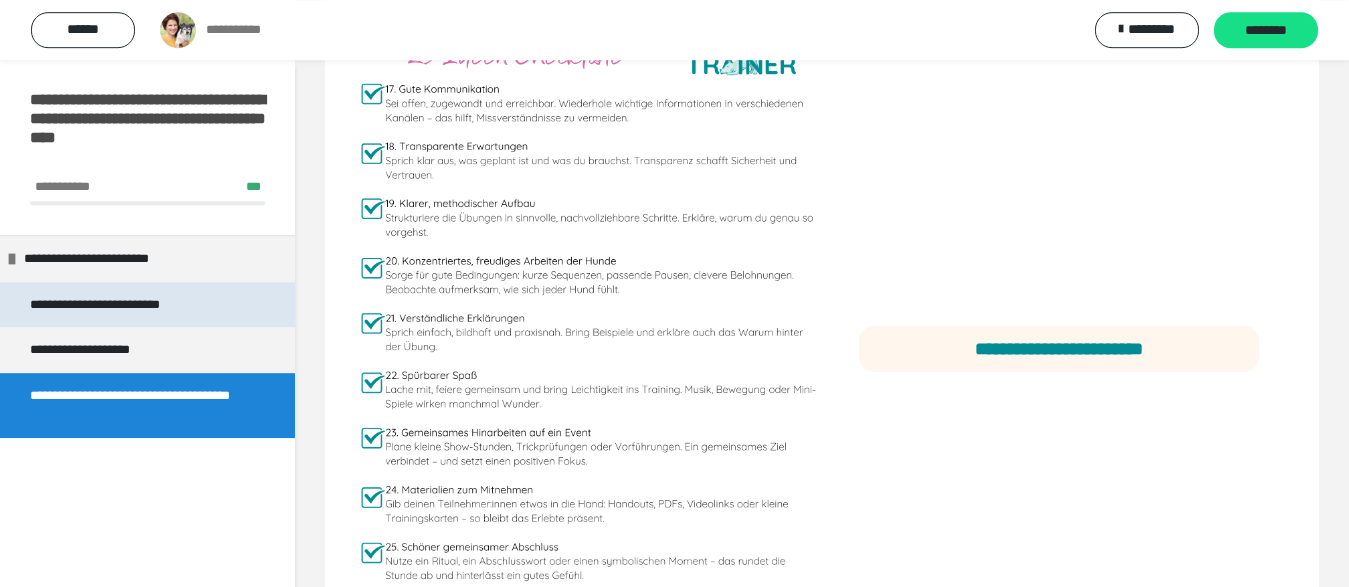 click on "**********" at bounding box center [119, 305] 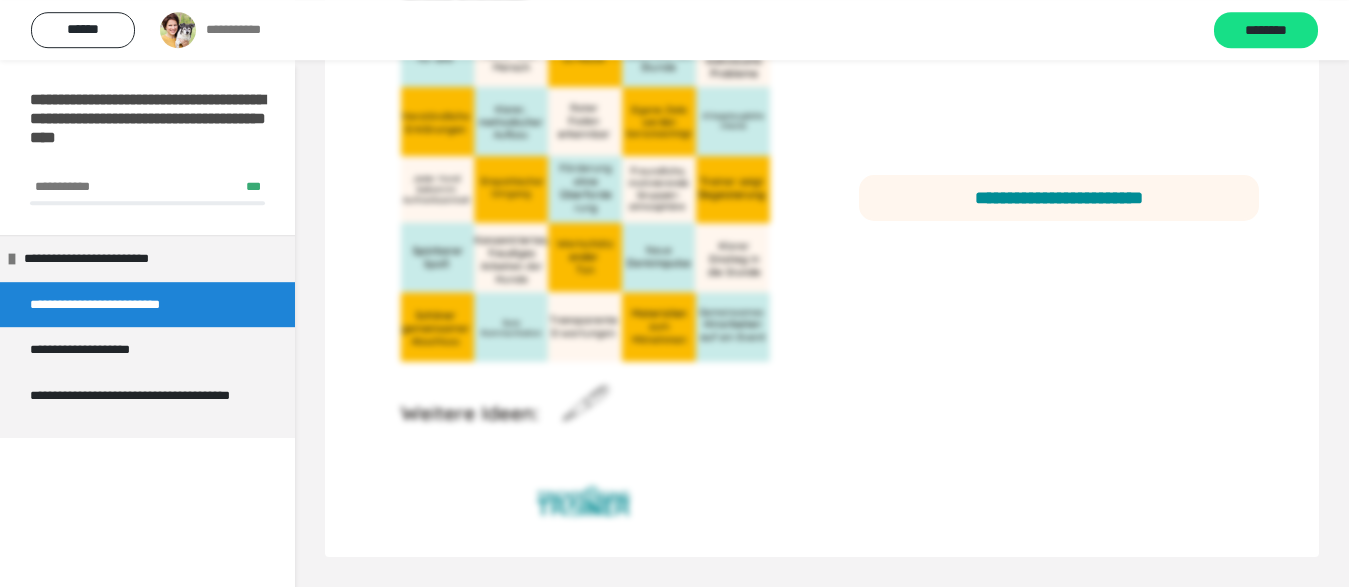 scroll, scrollTop: 60, scrollLeft: 0, axis: vertical 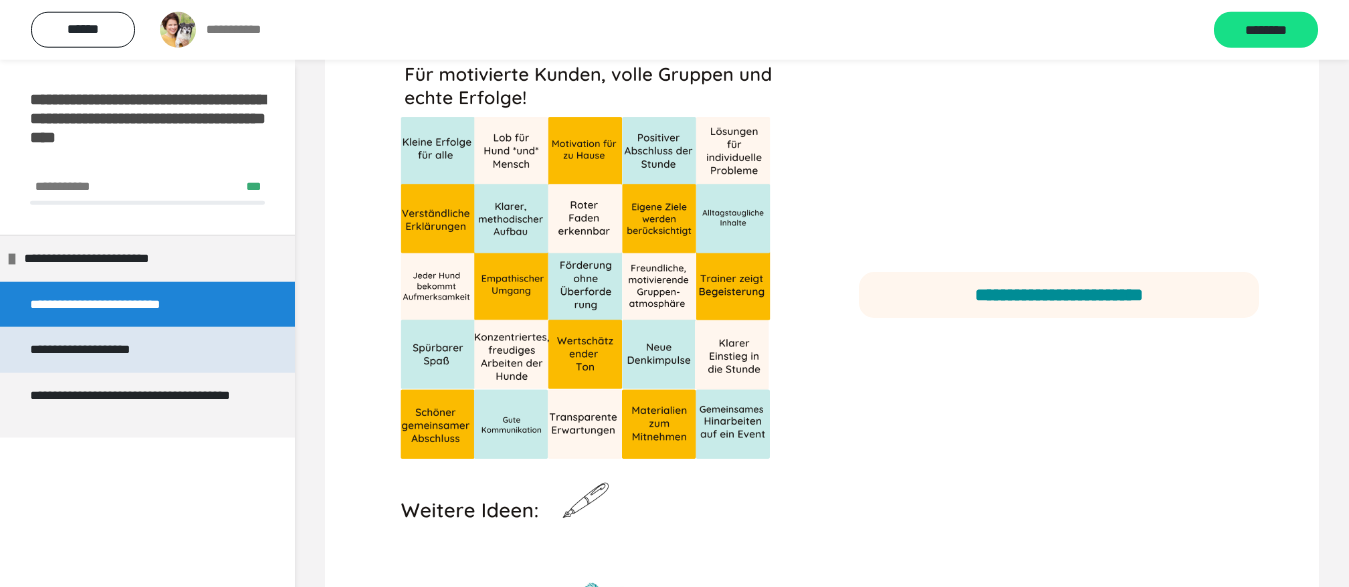 click on "**********" at bounding box center (99, 350) 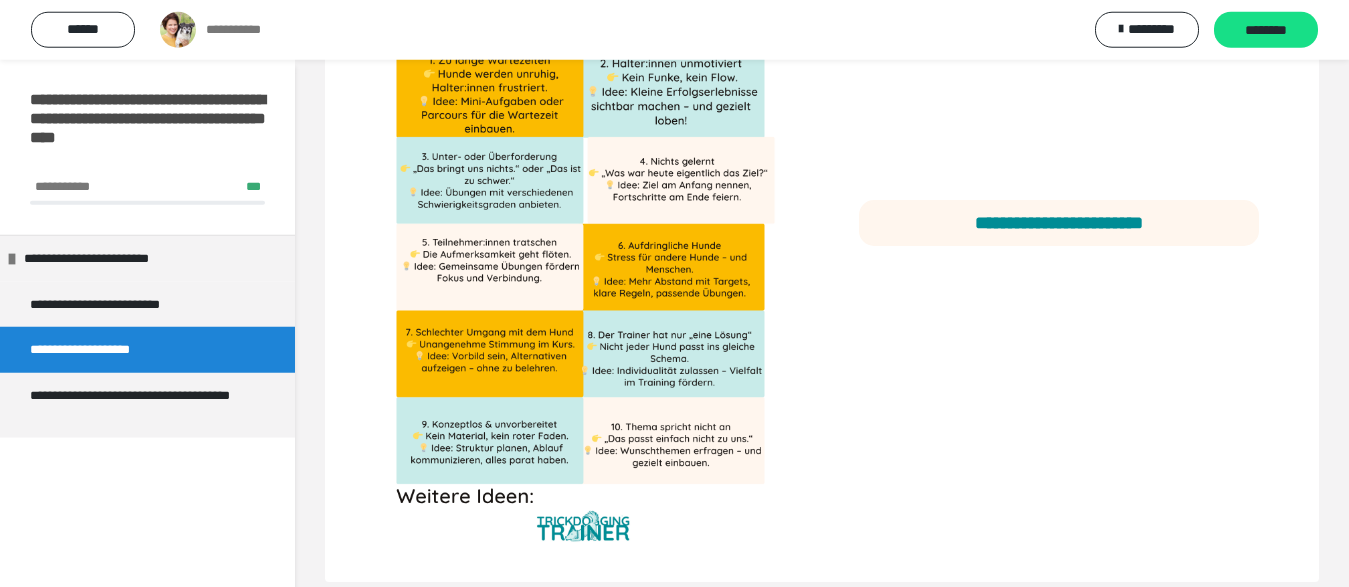 scroll, scrollTop: 60, scrollLeft: 0, axis: vertical 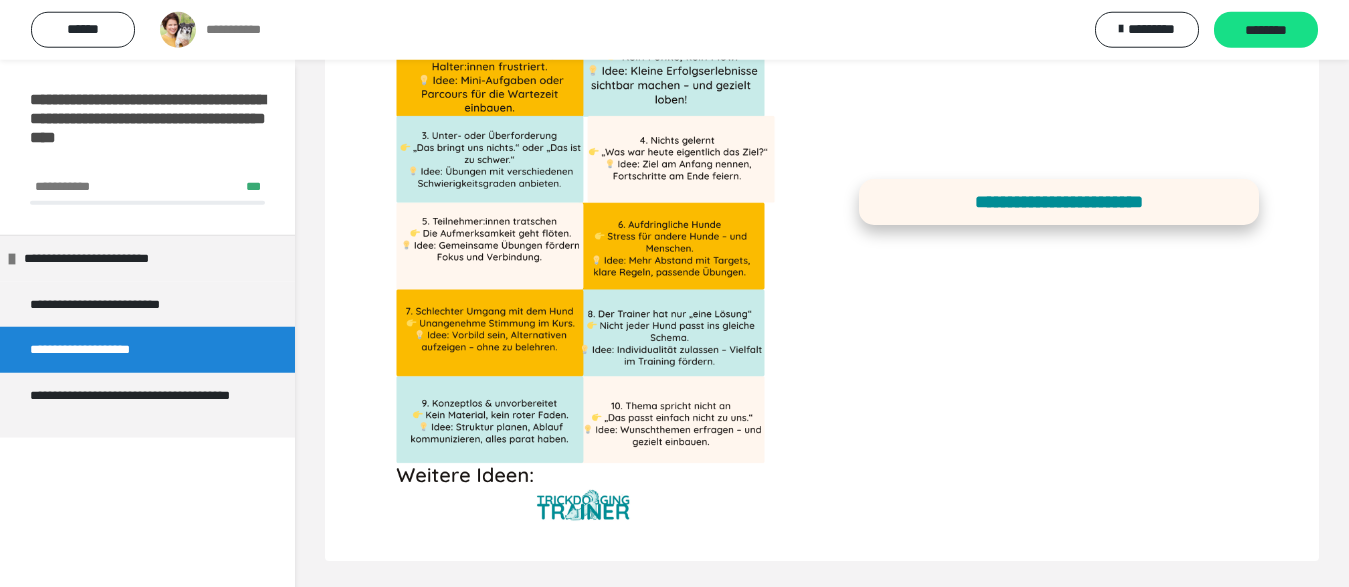 click on "**********" at bounding box center [1059, 202] 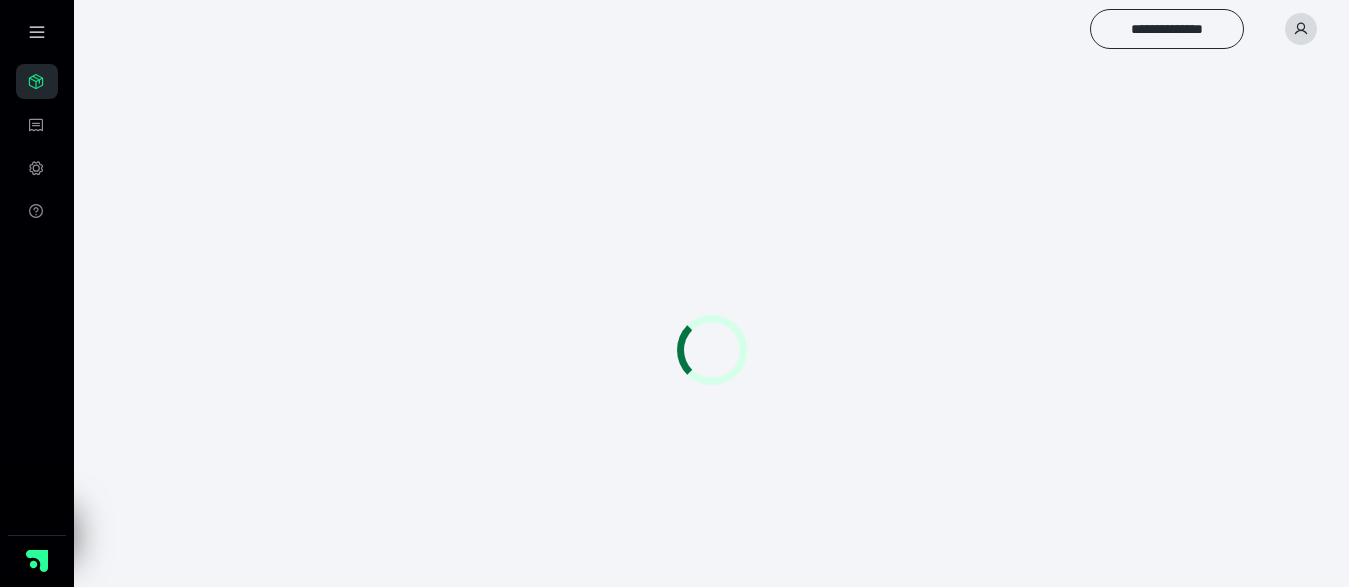 scroll, scrollTop: 0, scrollLeft: 0, axis: both 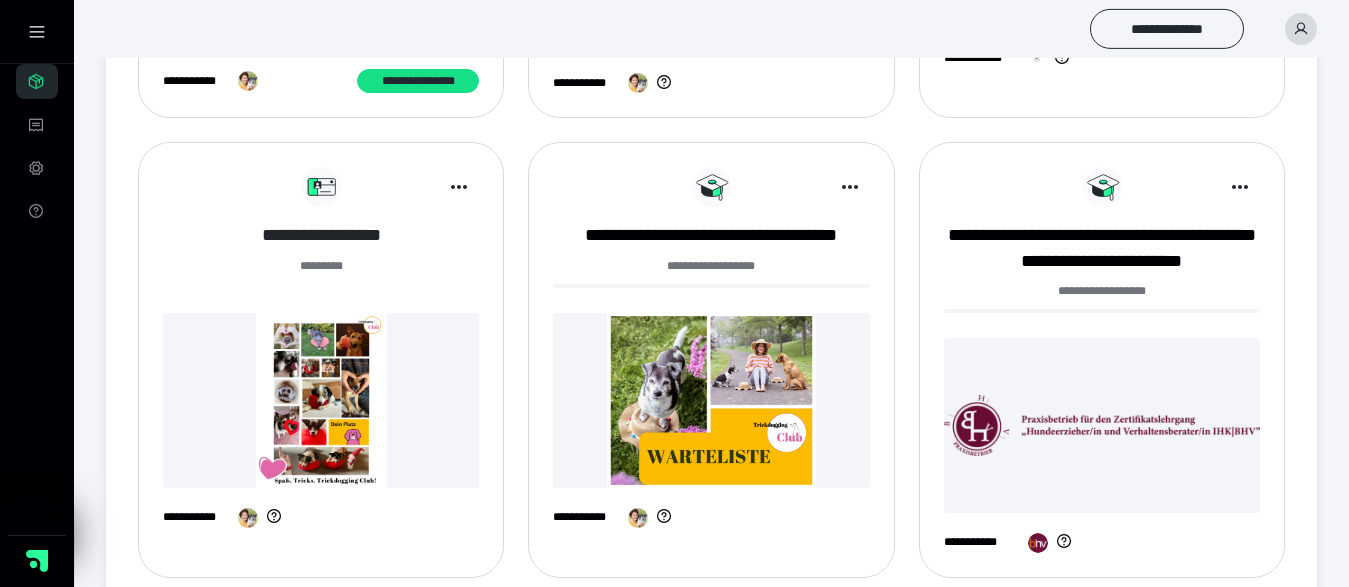 click on "**********" at bounding box center (321, 235) 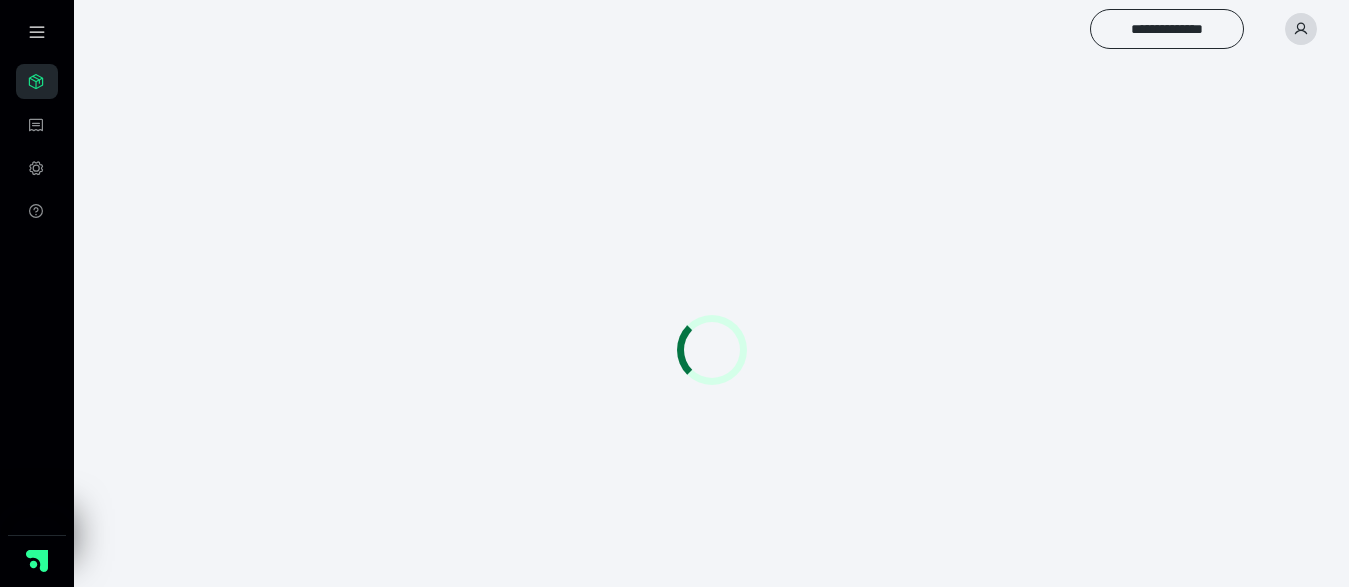 scroll, scrollTop: 0, scrollLeft: 0, axis: both 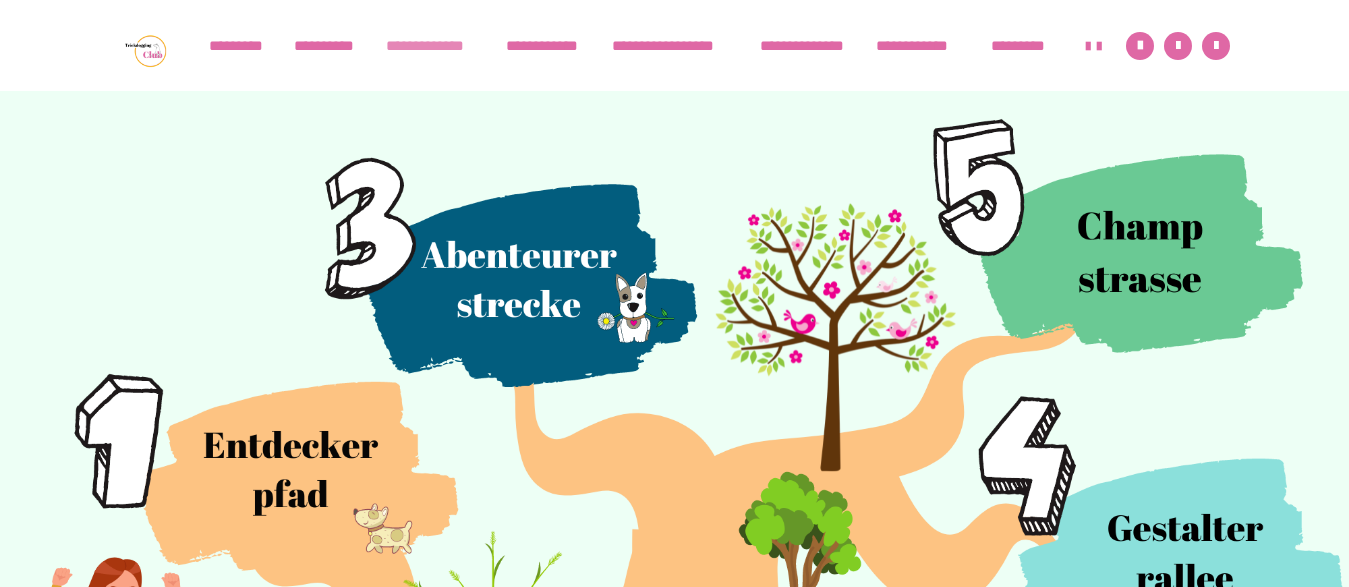 click on "**********" at bounding box center [436, 46] 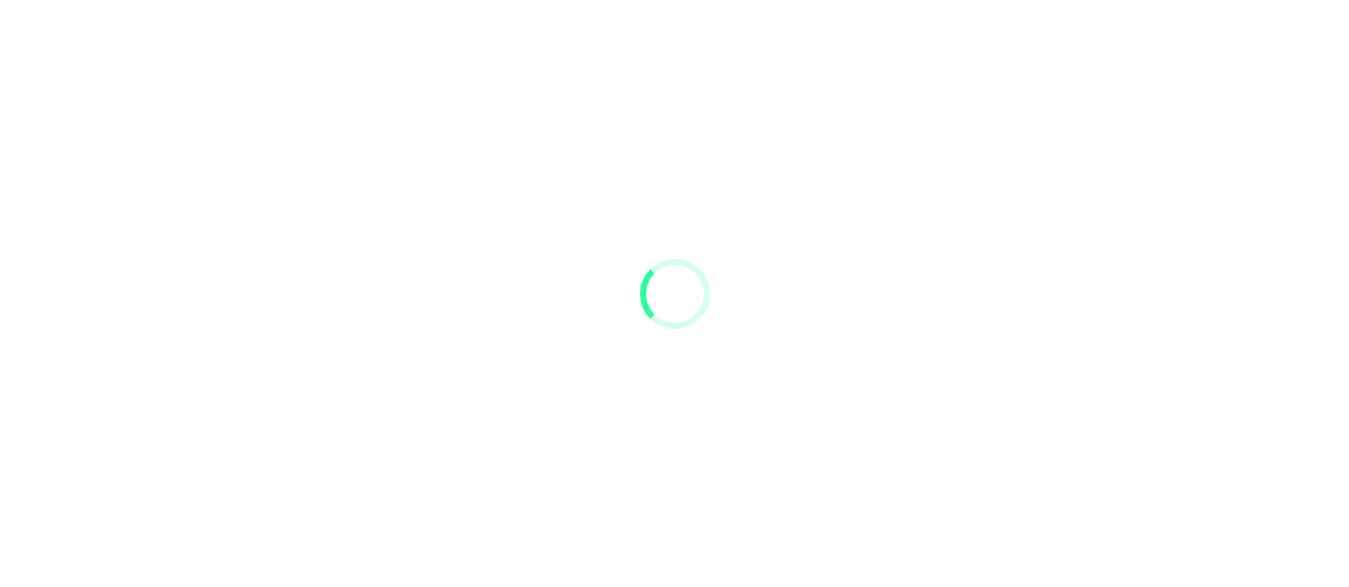 scroll, scrollTop: 0, scrollLeft: 0, axis: both 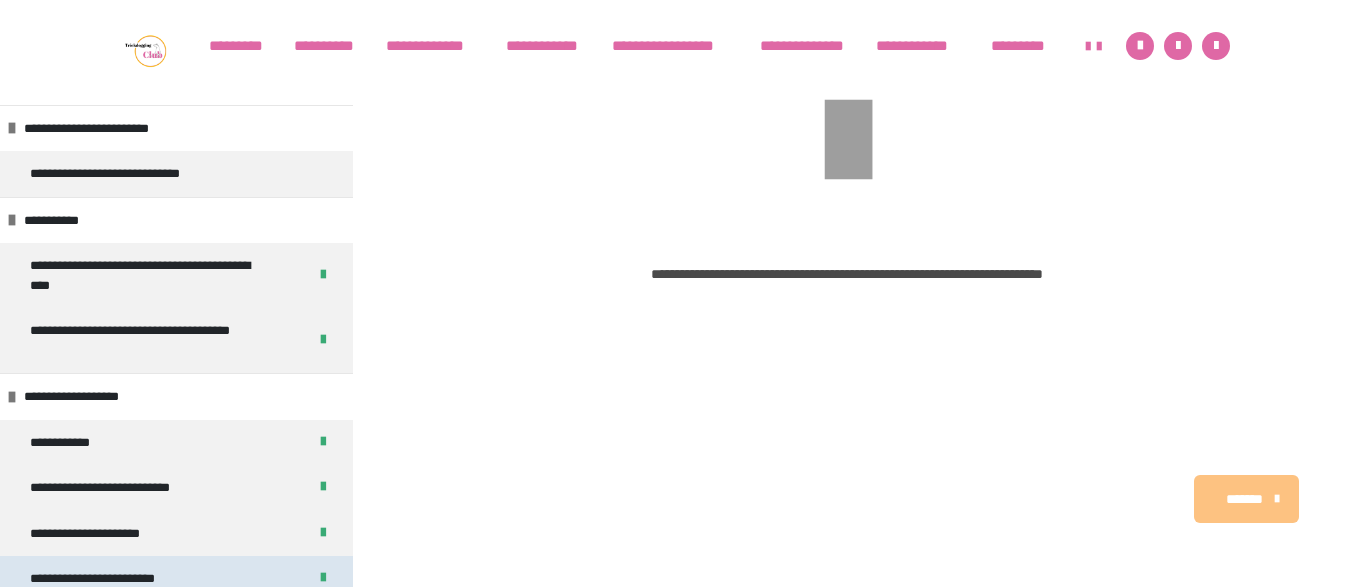 click on "**********" at bounding box center (119, 579) 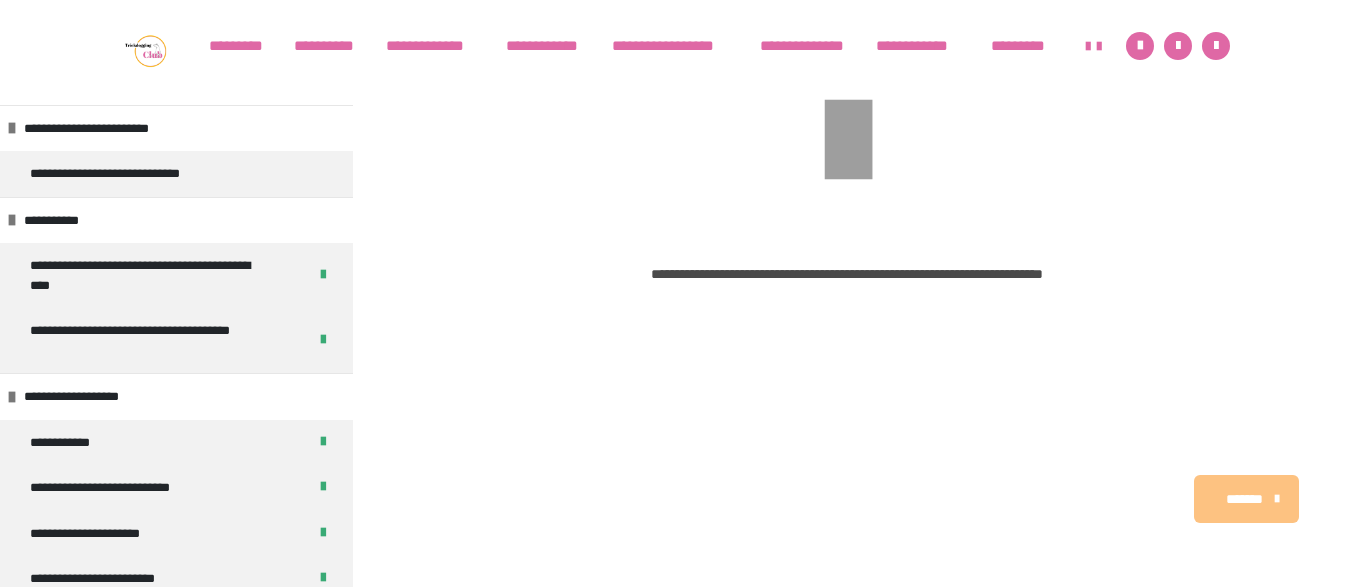 scroll, scrollTop: 361, scrollLeft: 0, axis: vertical 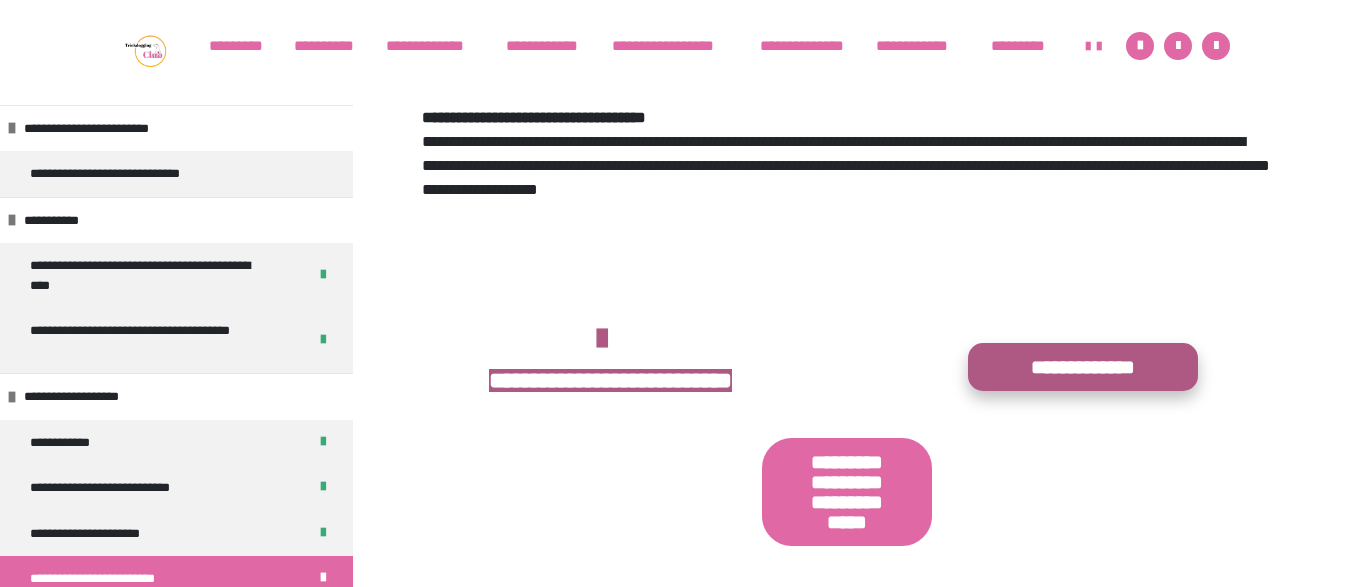 click on "**********" at bounding box center [1083, 367] 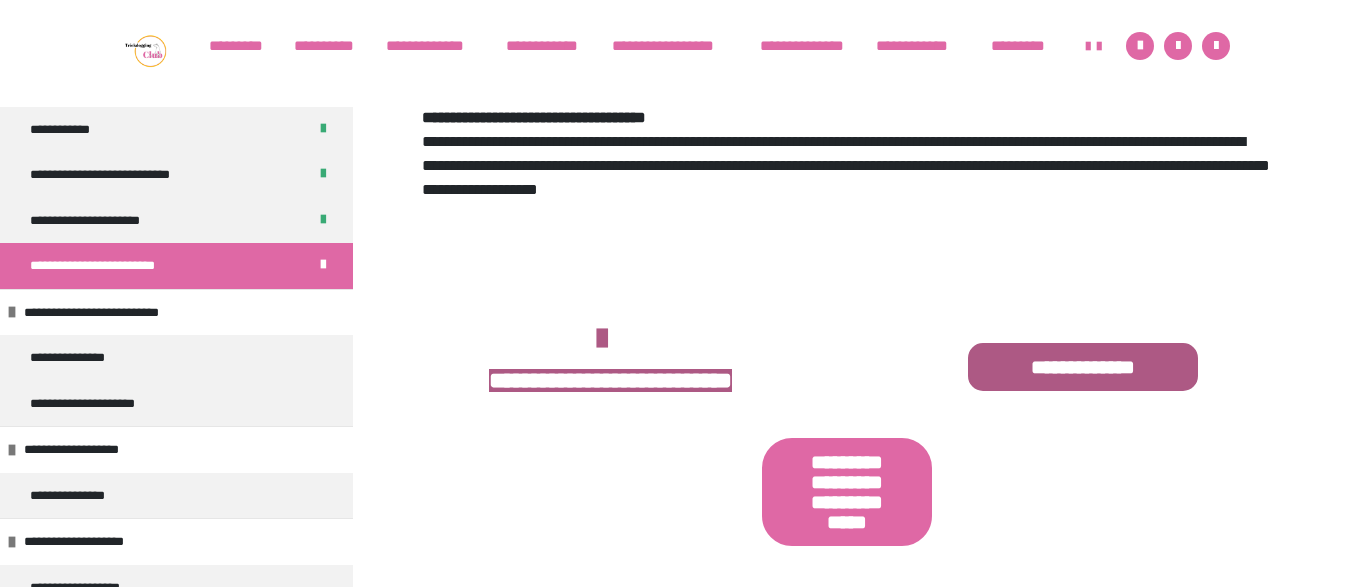 scroll, scrollTop: 317, scrollLeft: 0, axis: vertical 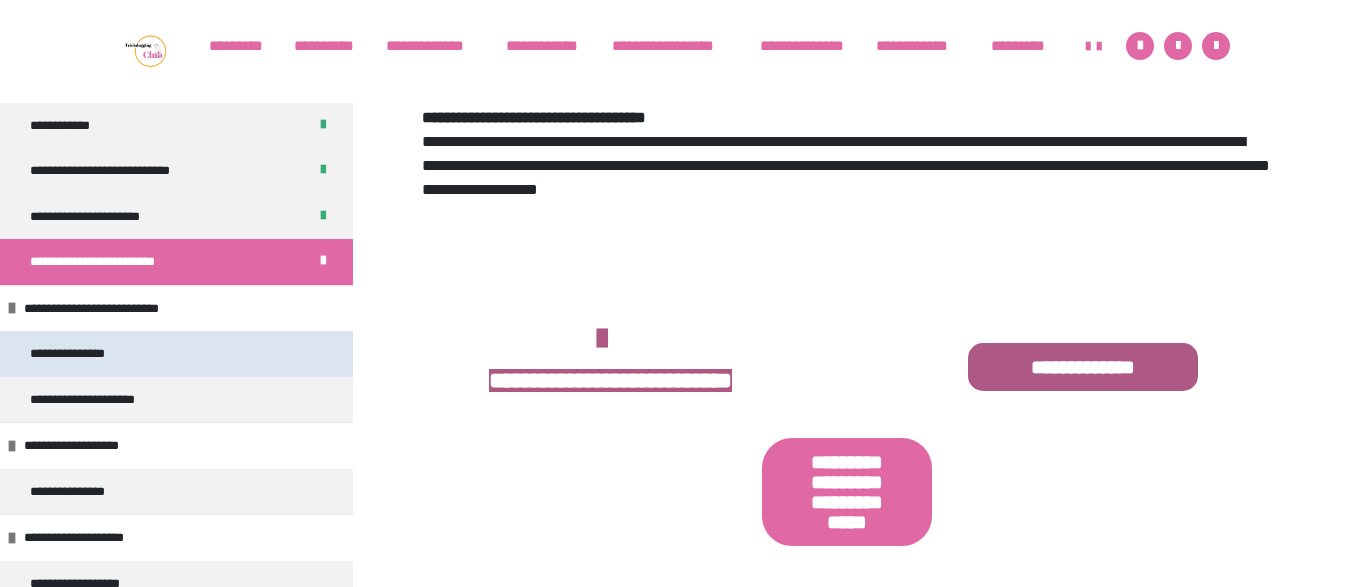 click on "**********" at bounding box center [82, 354] 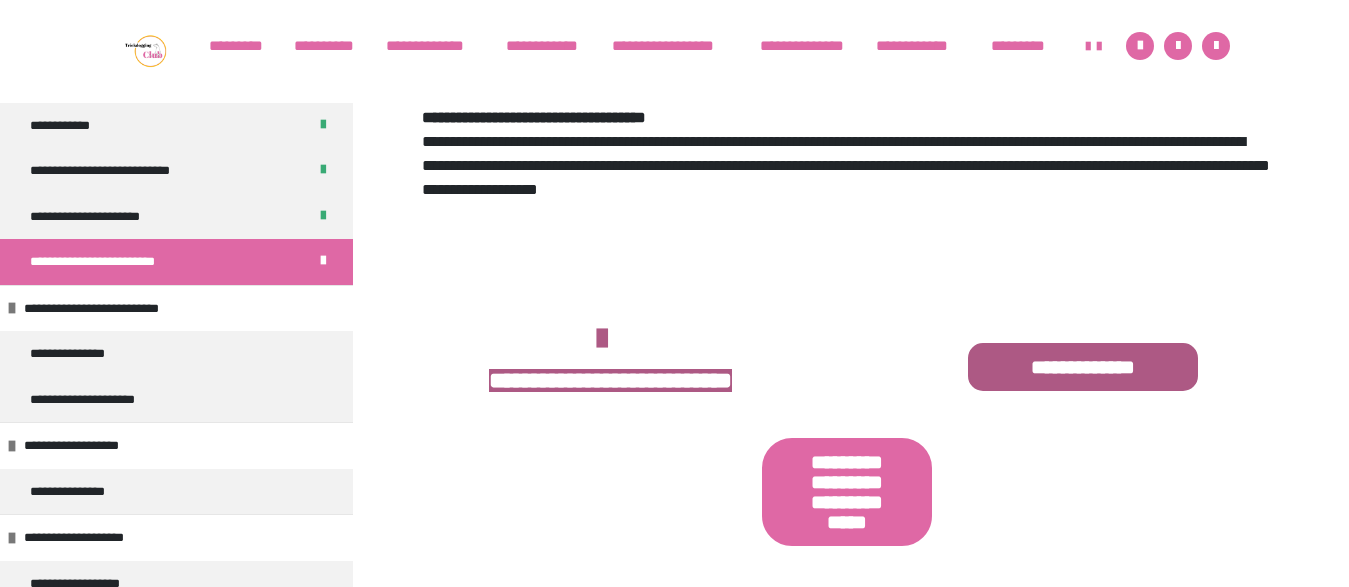 scroll, scrollTop: 1091, scrollLeft: 0, axis: vertical 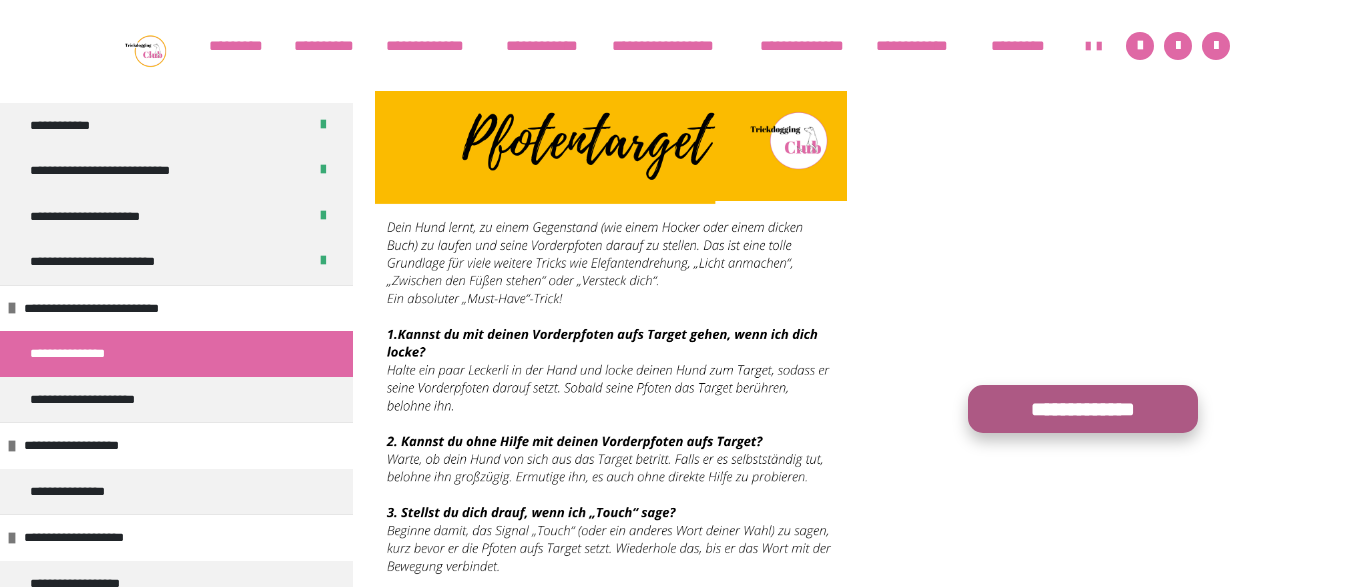 click on "**********" at bounding box center (1083, 409) 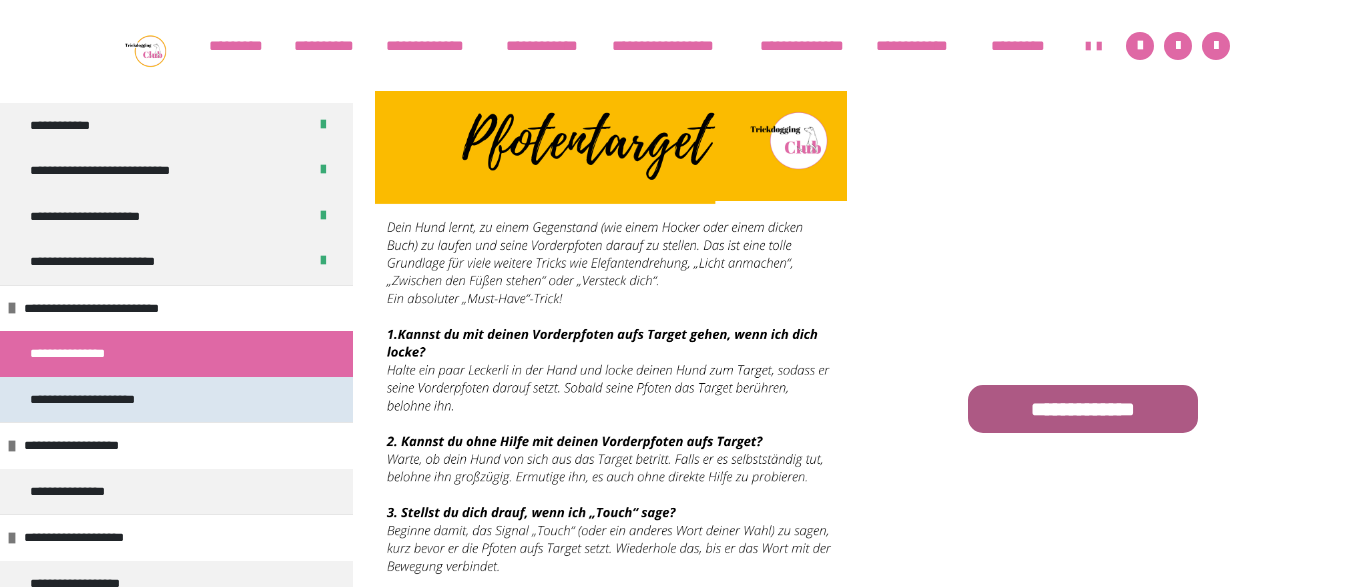 click on "**********" at bounding box center [176, 400] 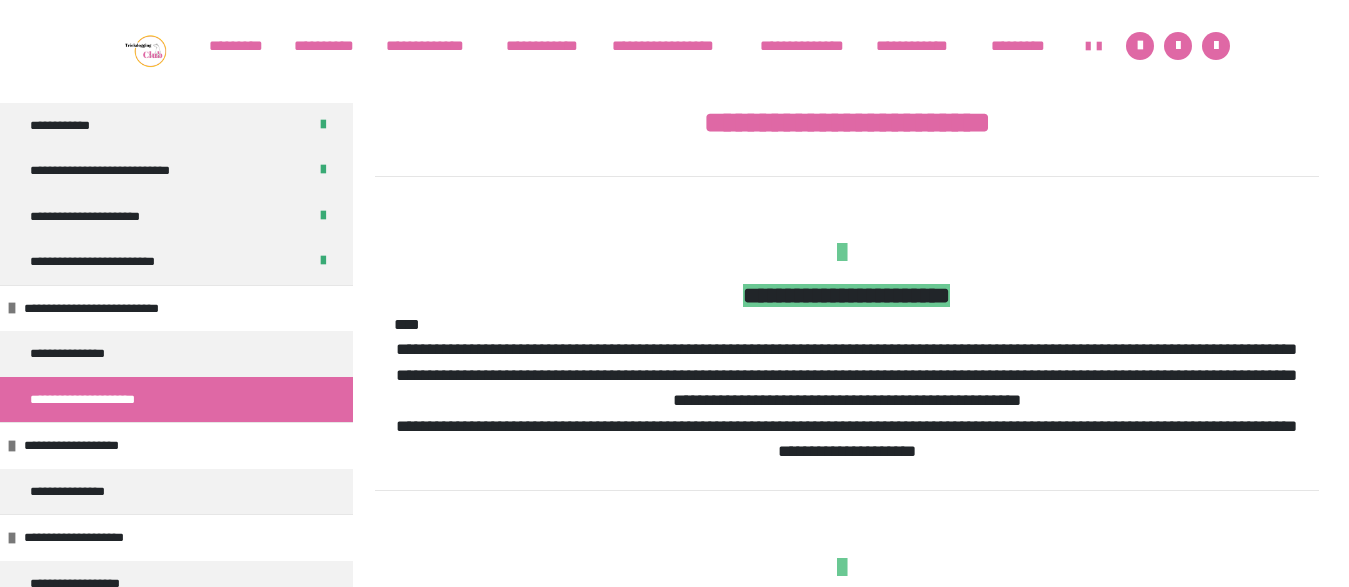 click on "**********" at bounding box center (109, 400) 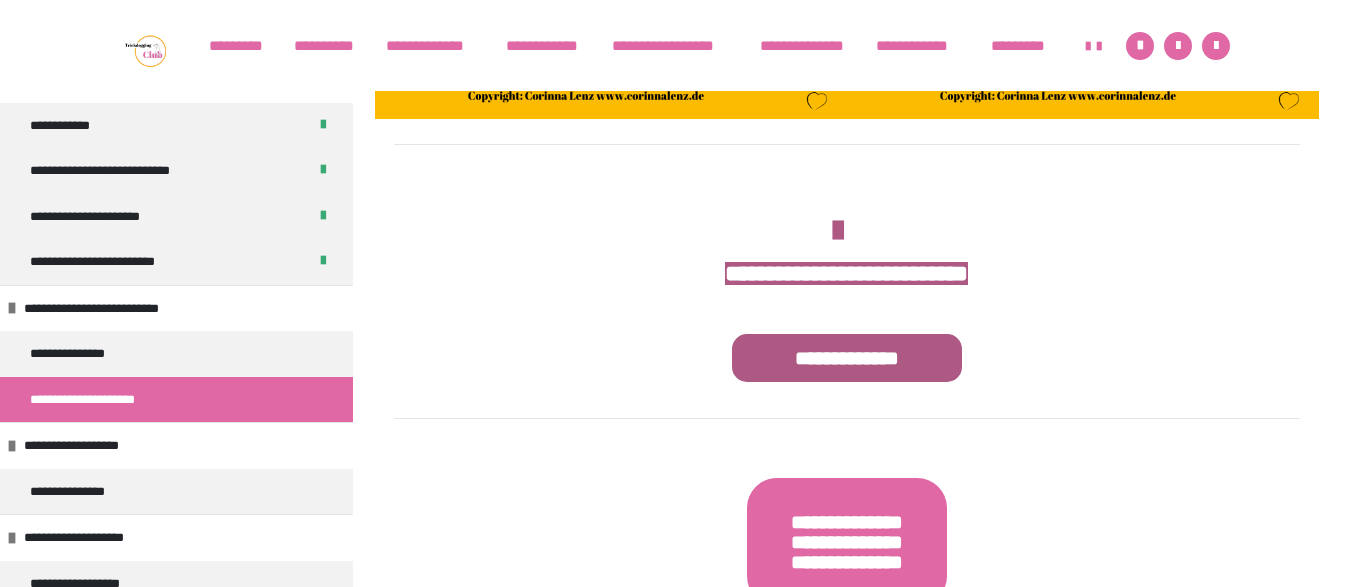 scroll, scrollTop: 2102, scrollLeft: 0, axis: vertical 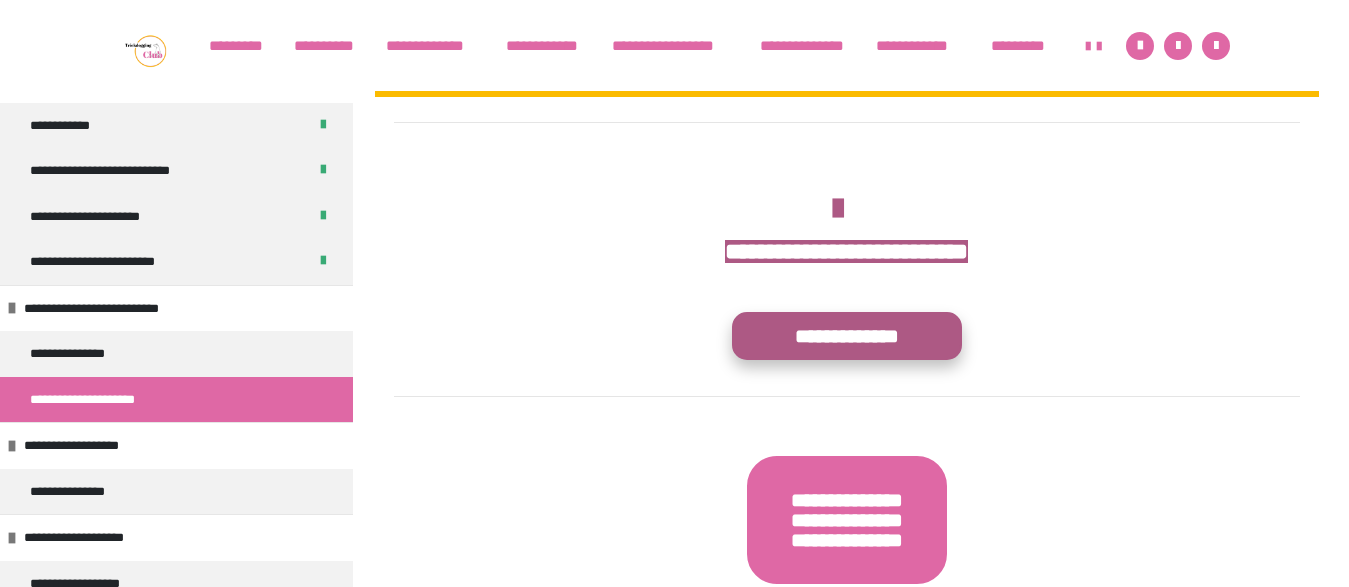 click on "**********" at bounding box center (847, 336) 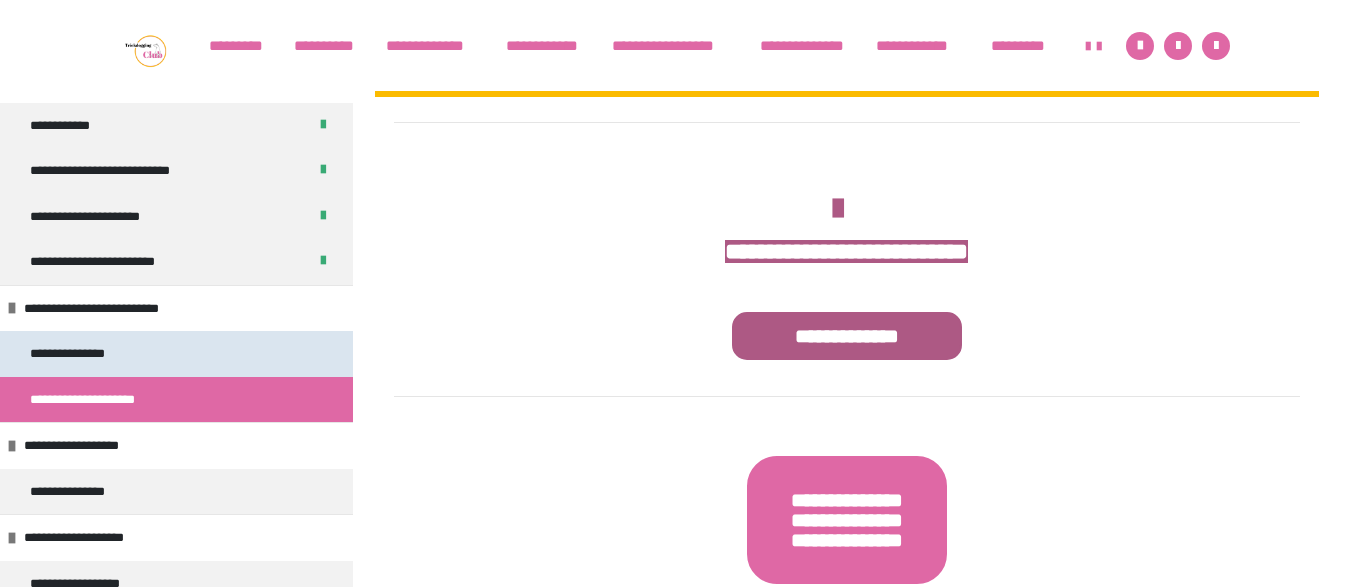 click on "**********" at bounding box center (176, 354) 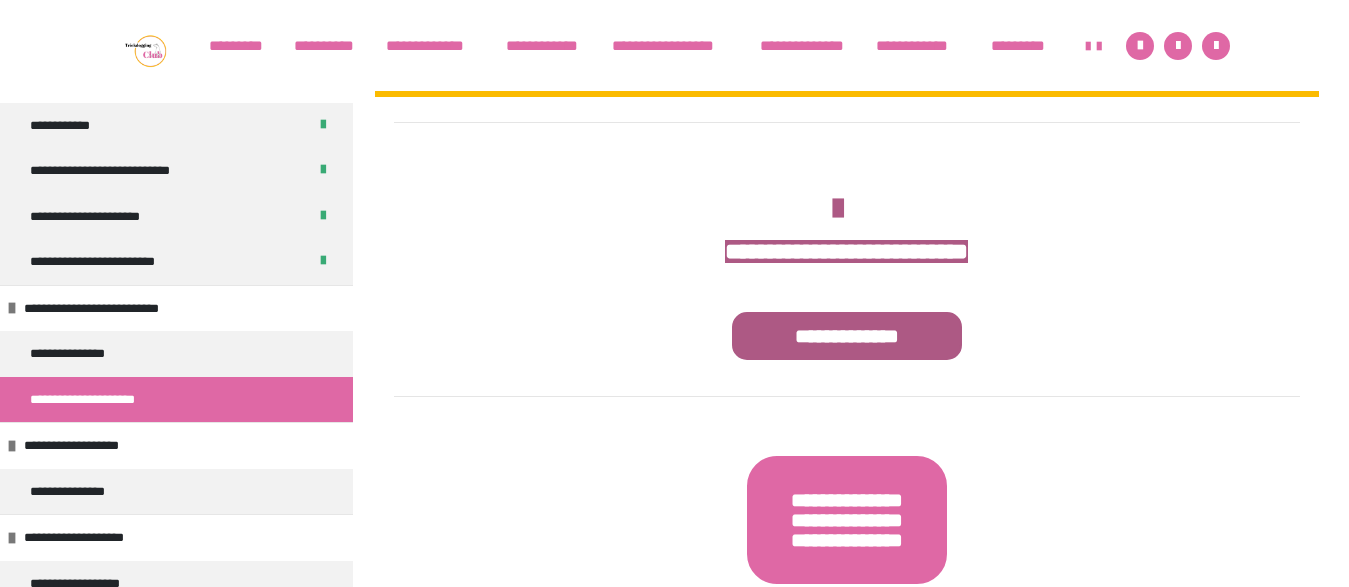 scroll, scrollTop: 361, scrollLeft: 0, axis: vertical 